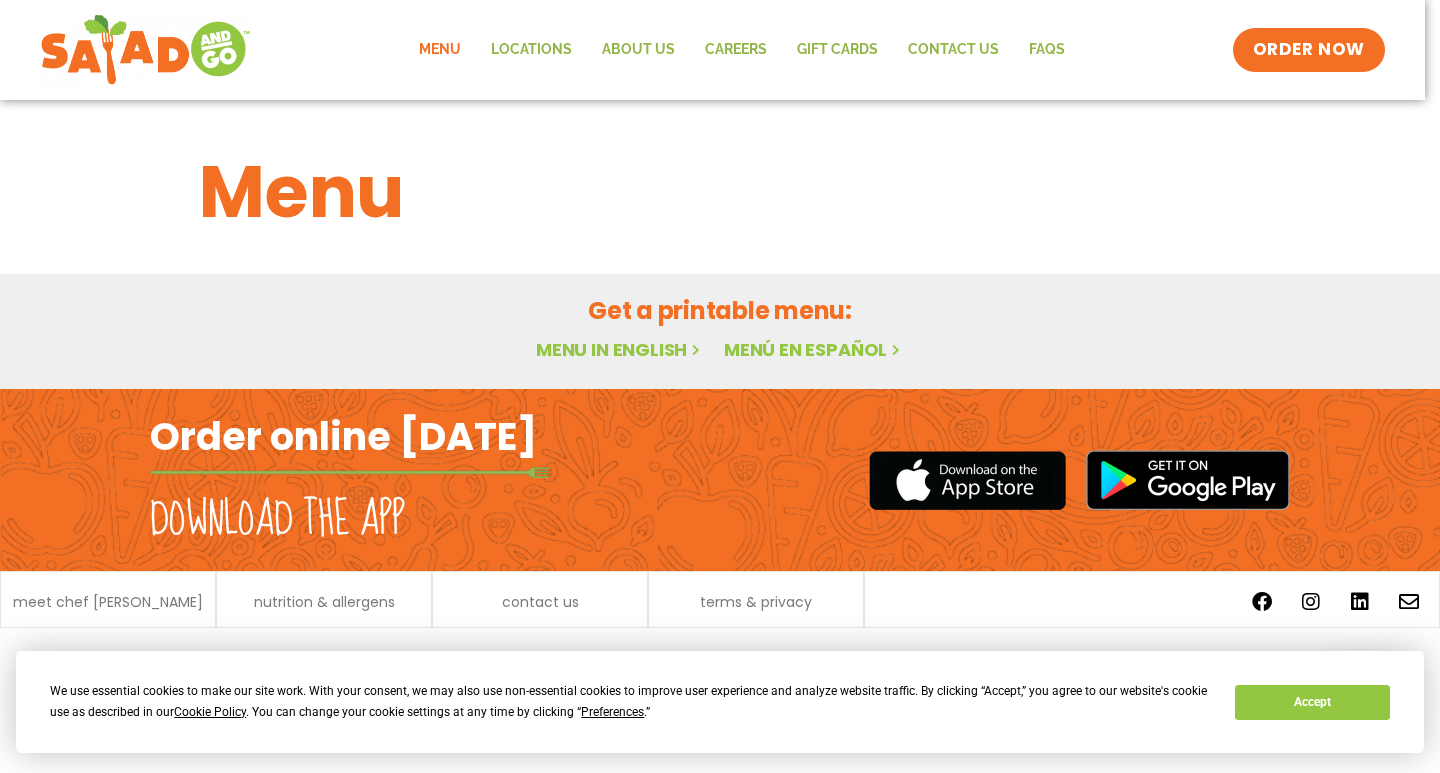 scroll, scrollTop: 0, scrollLeft: 0, axis: both 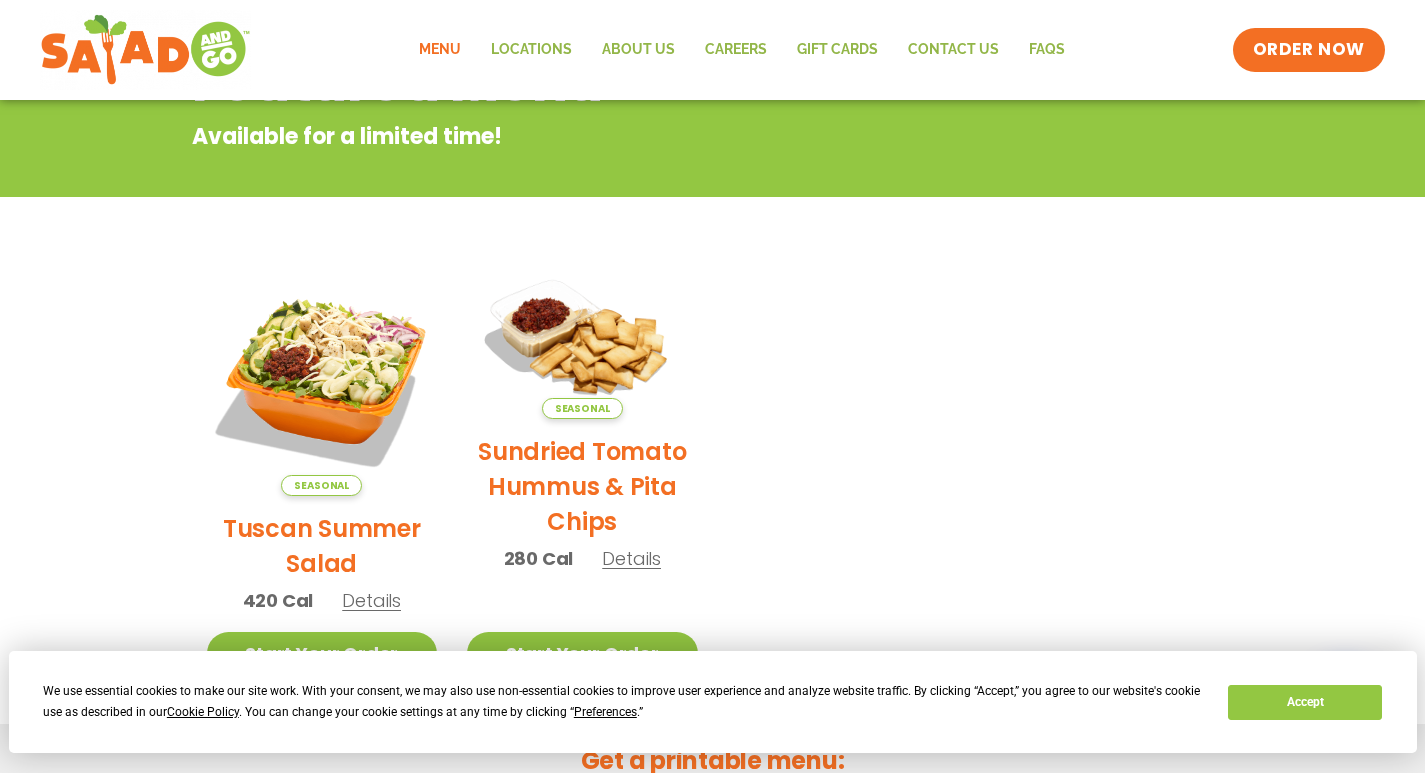 click at bounding box center [582, 342] 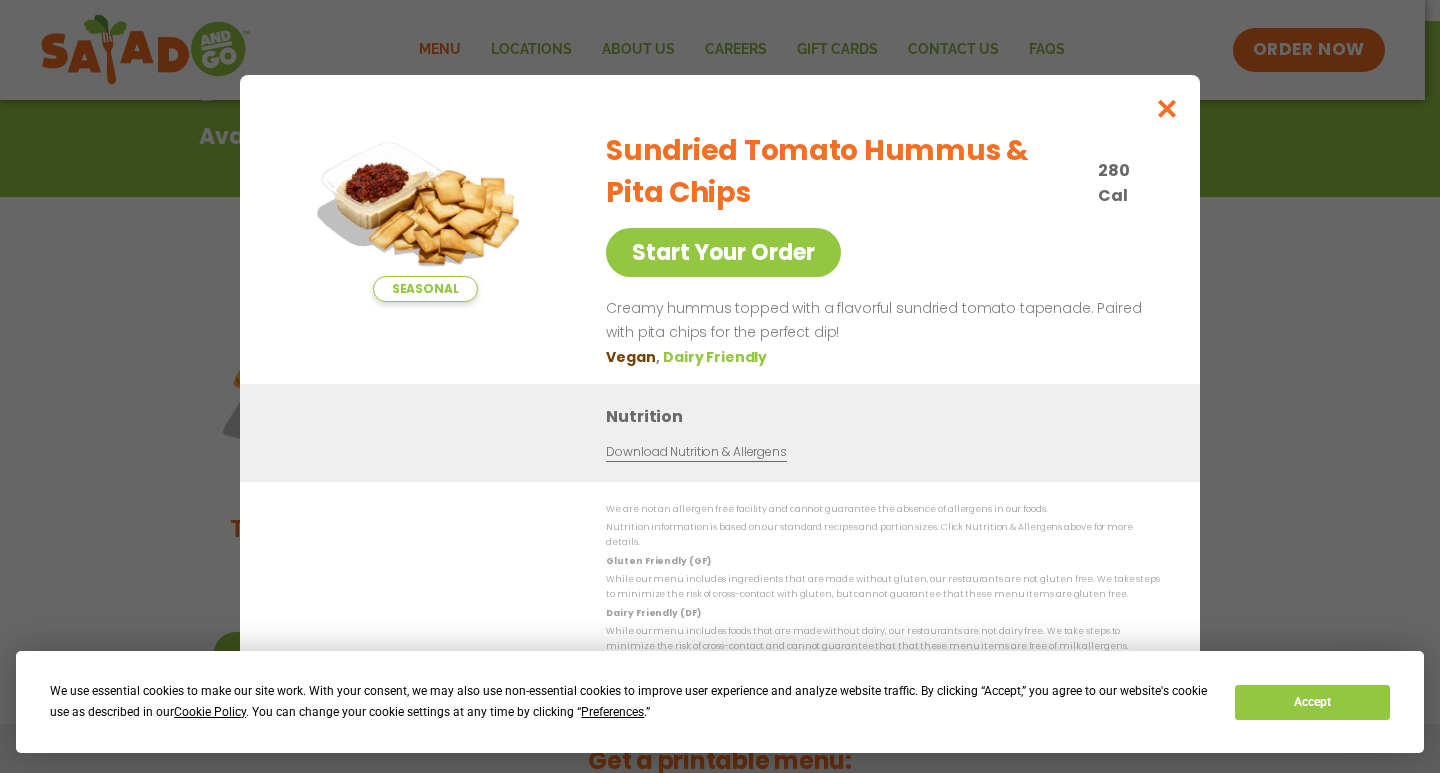 click at bounding box center (425, 208) 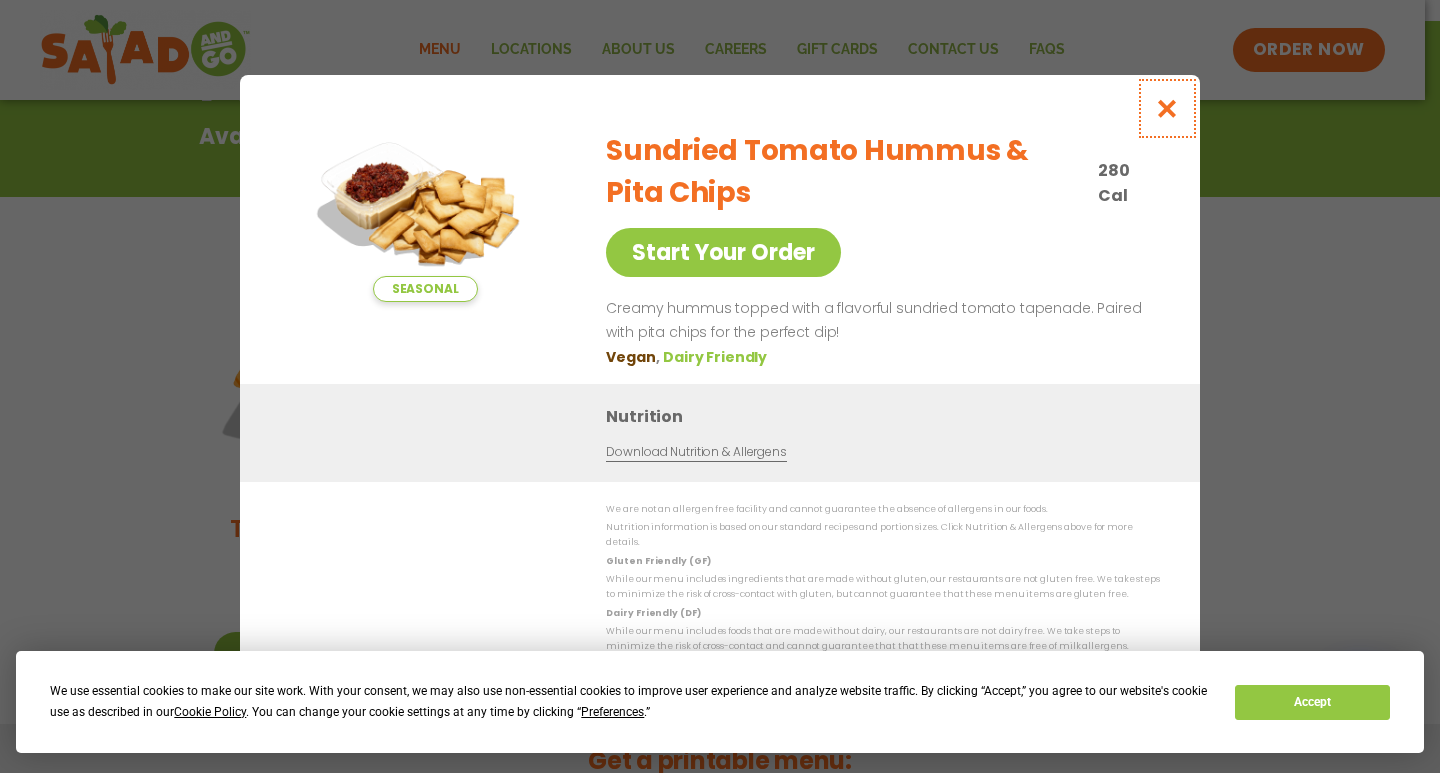click at bounding box center (1167, 108) 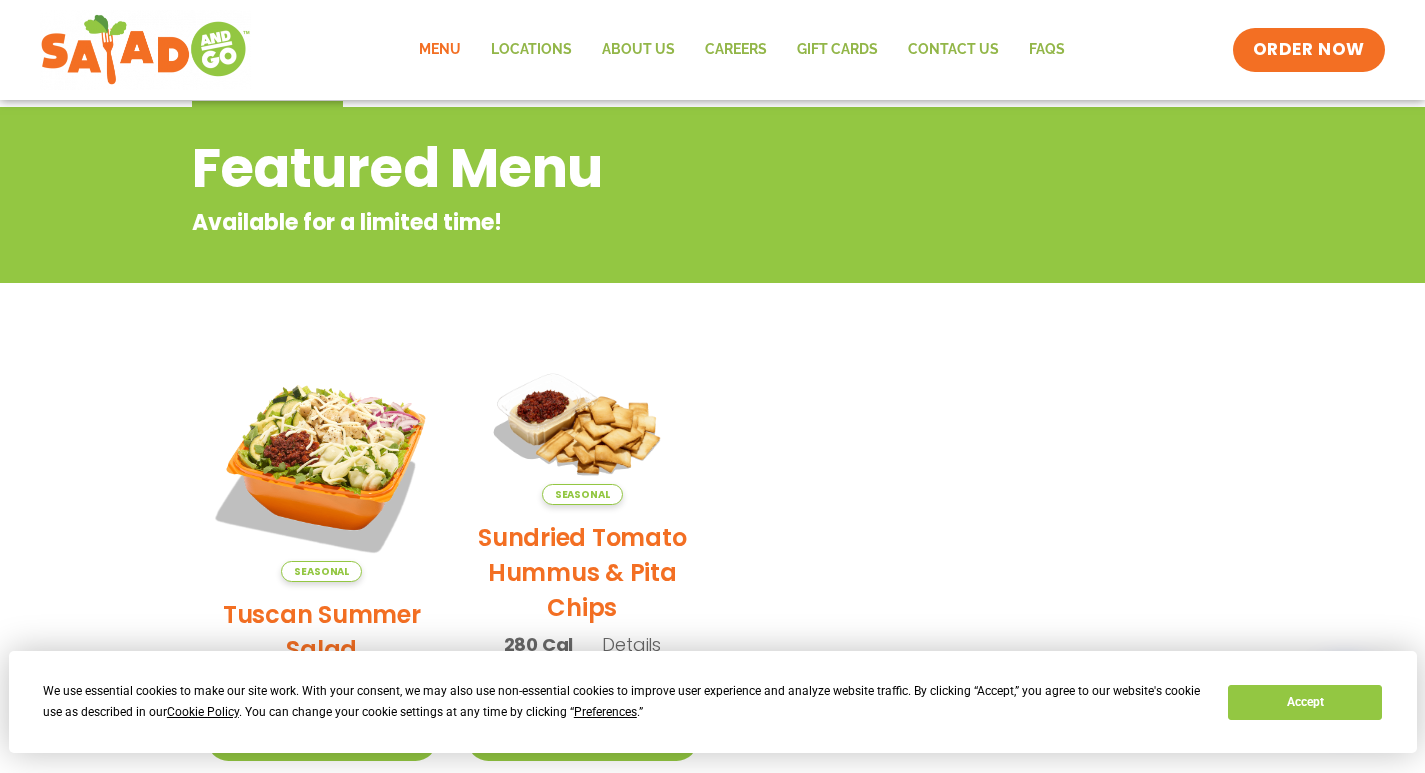 scroll, scrollTop: 0, scrollLeft: 0, axis: both 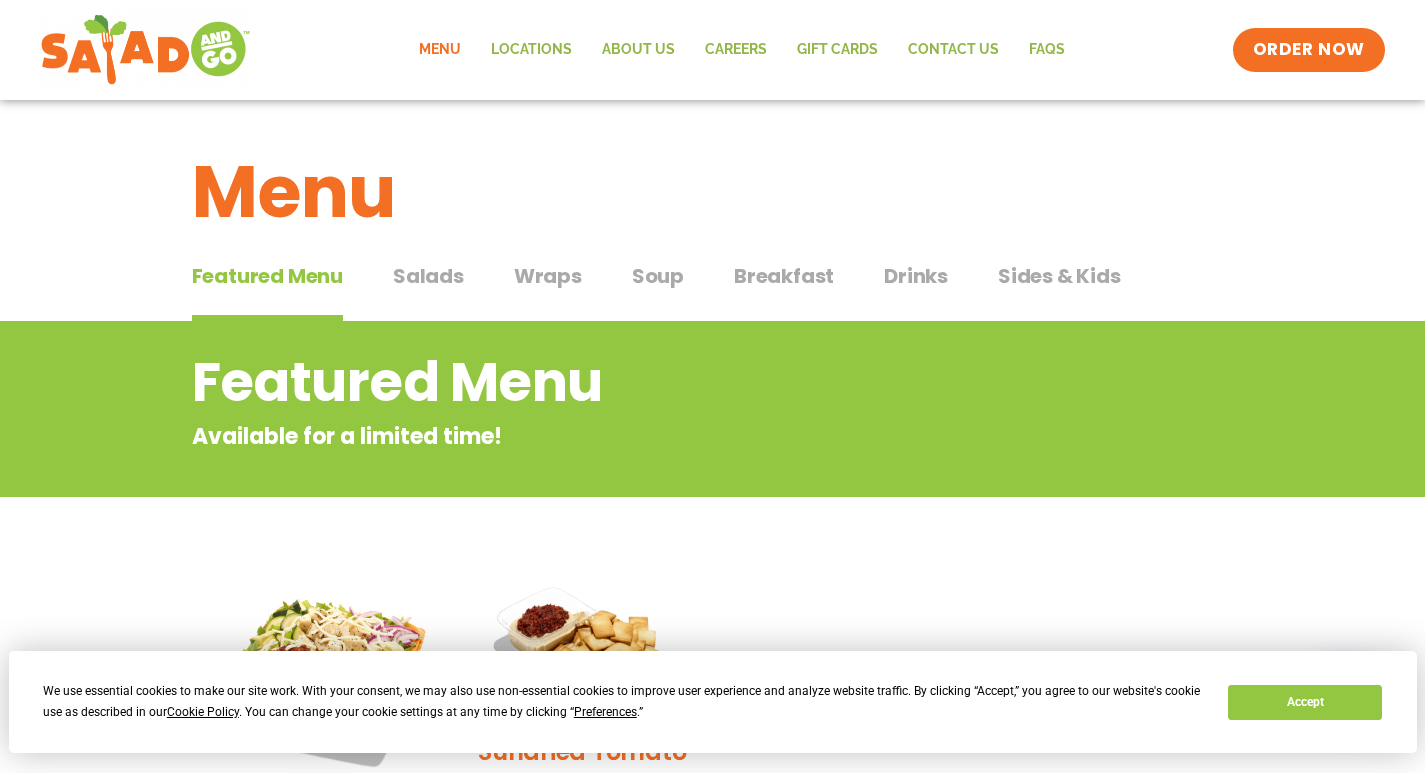 click on "Salads" at bounding box center (428, 276) 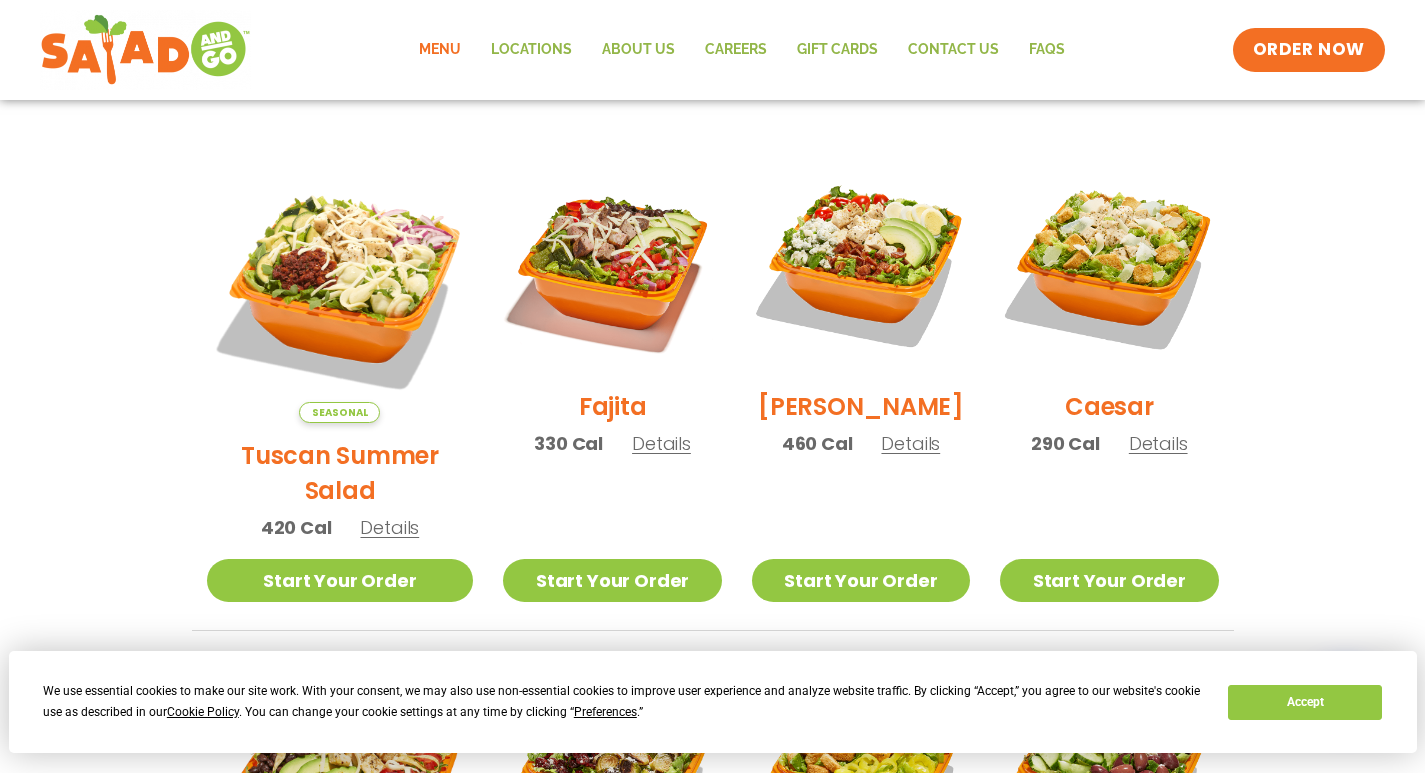 scroll, scrollTop: 500, scrollLeft: 0, axis: vertical 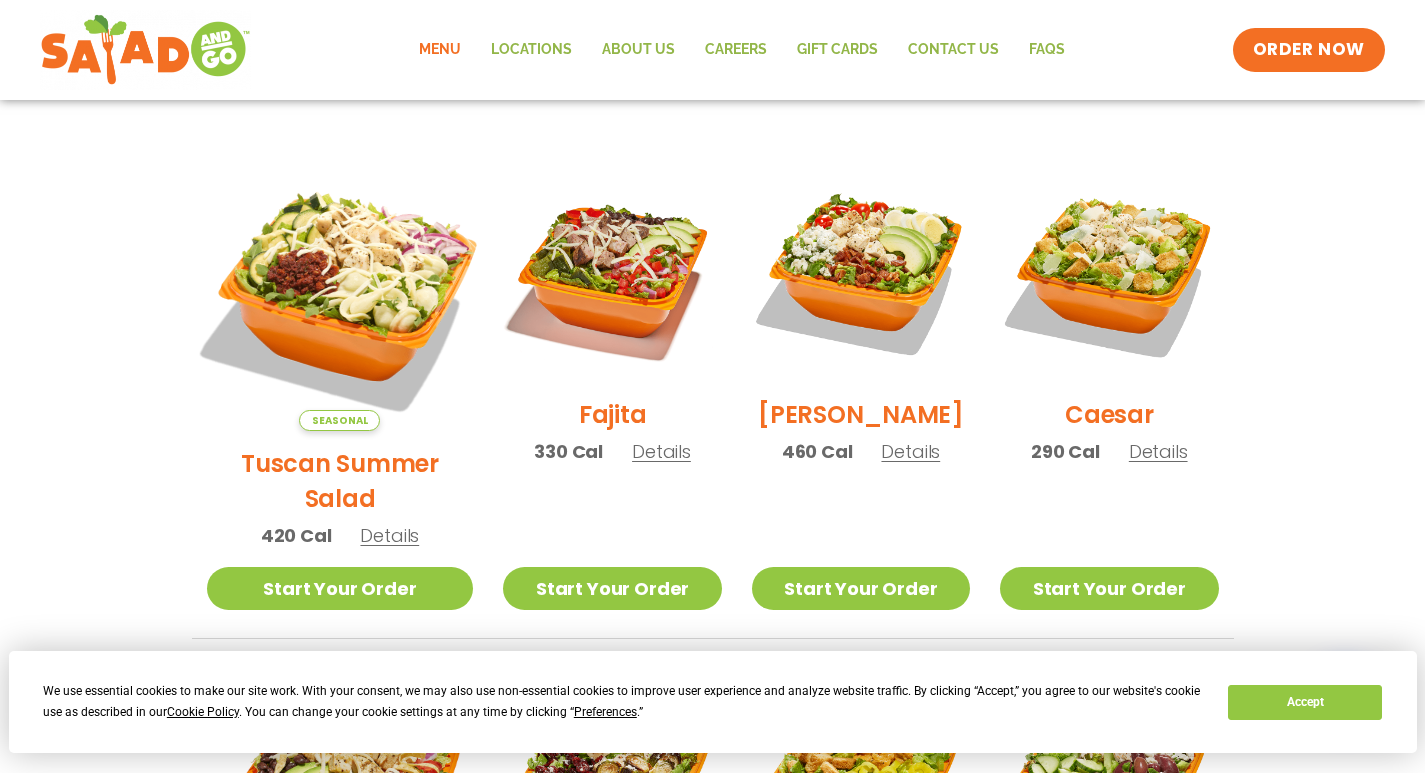 click at bounding box center (339, 297) 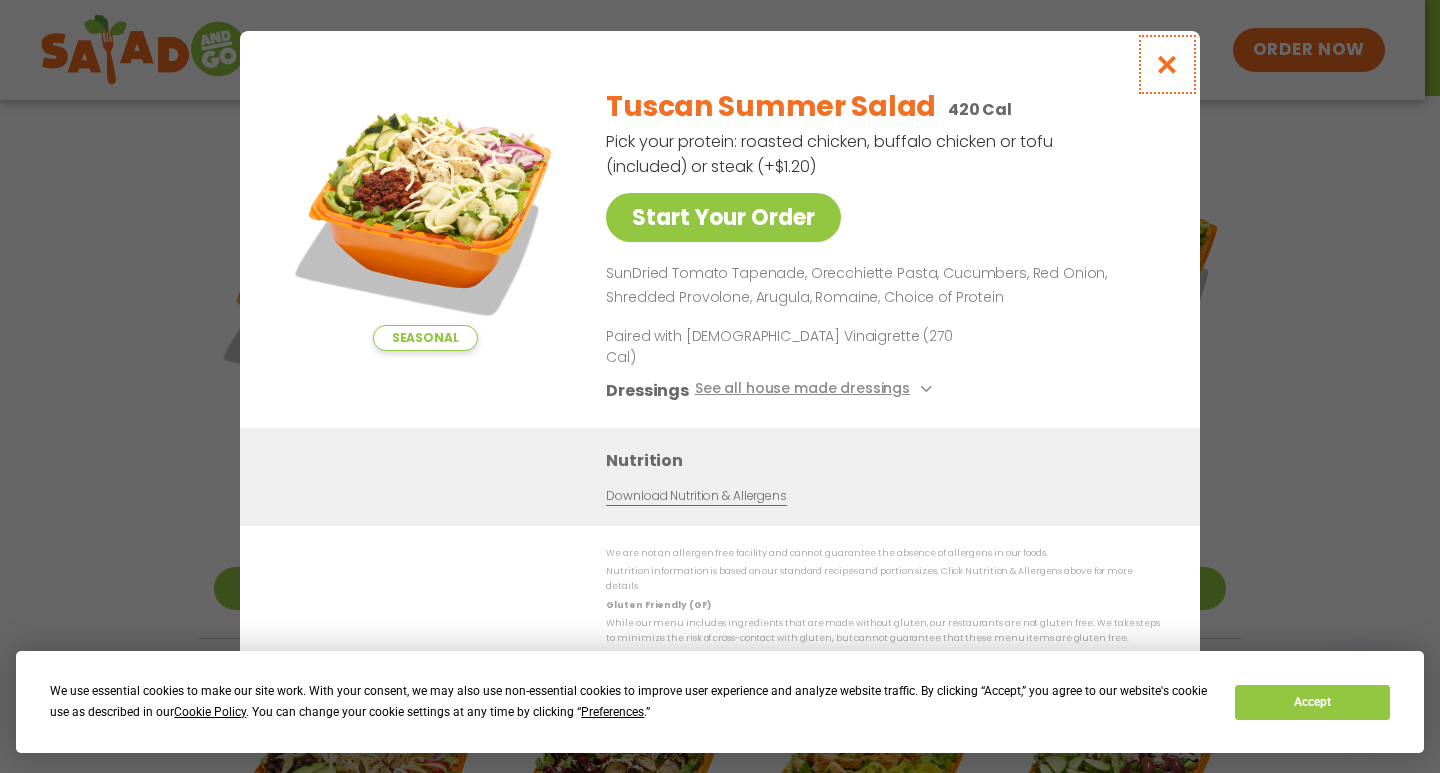 click at bounding box center (1167, 64) 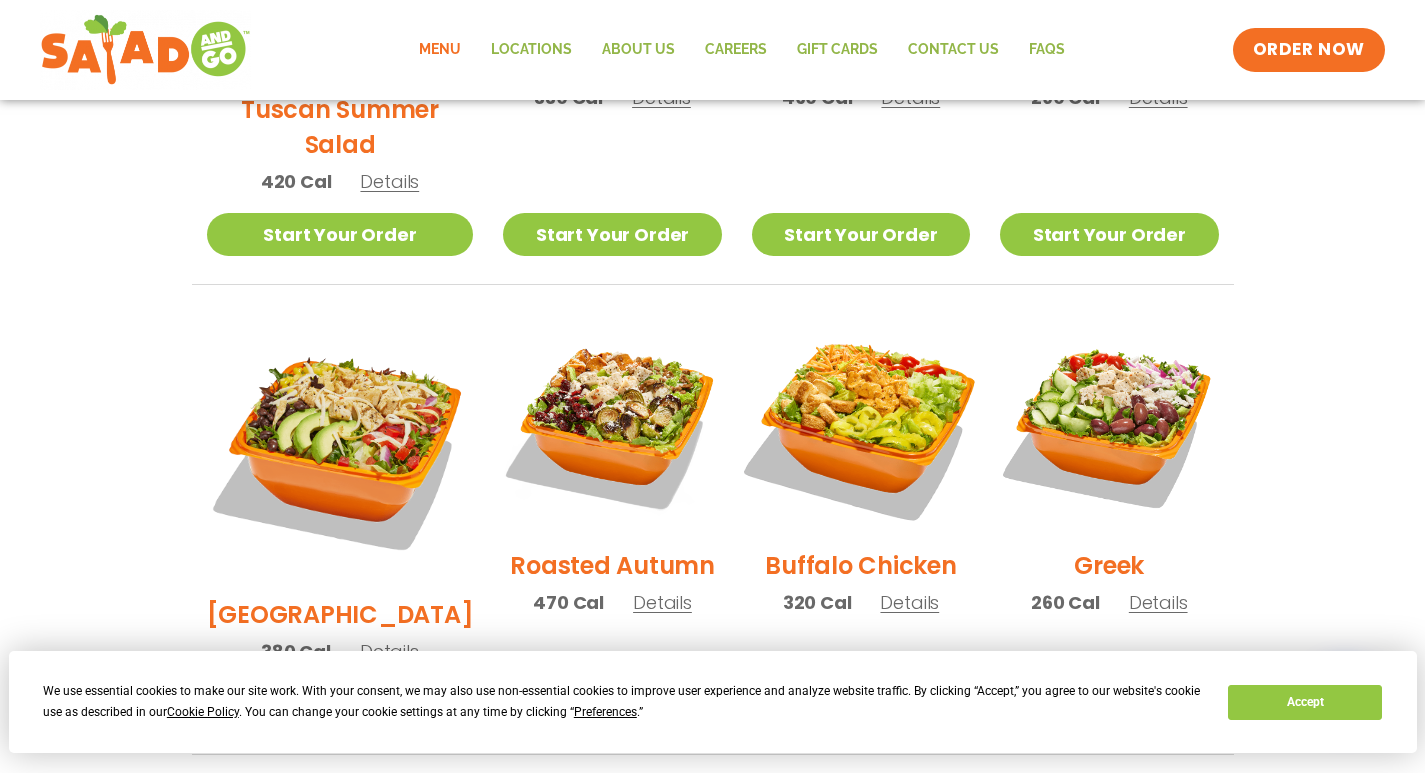 scroll, scrollTop: 800, scrollLeft: 0, axis: vertical 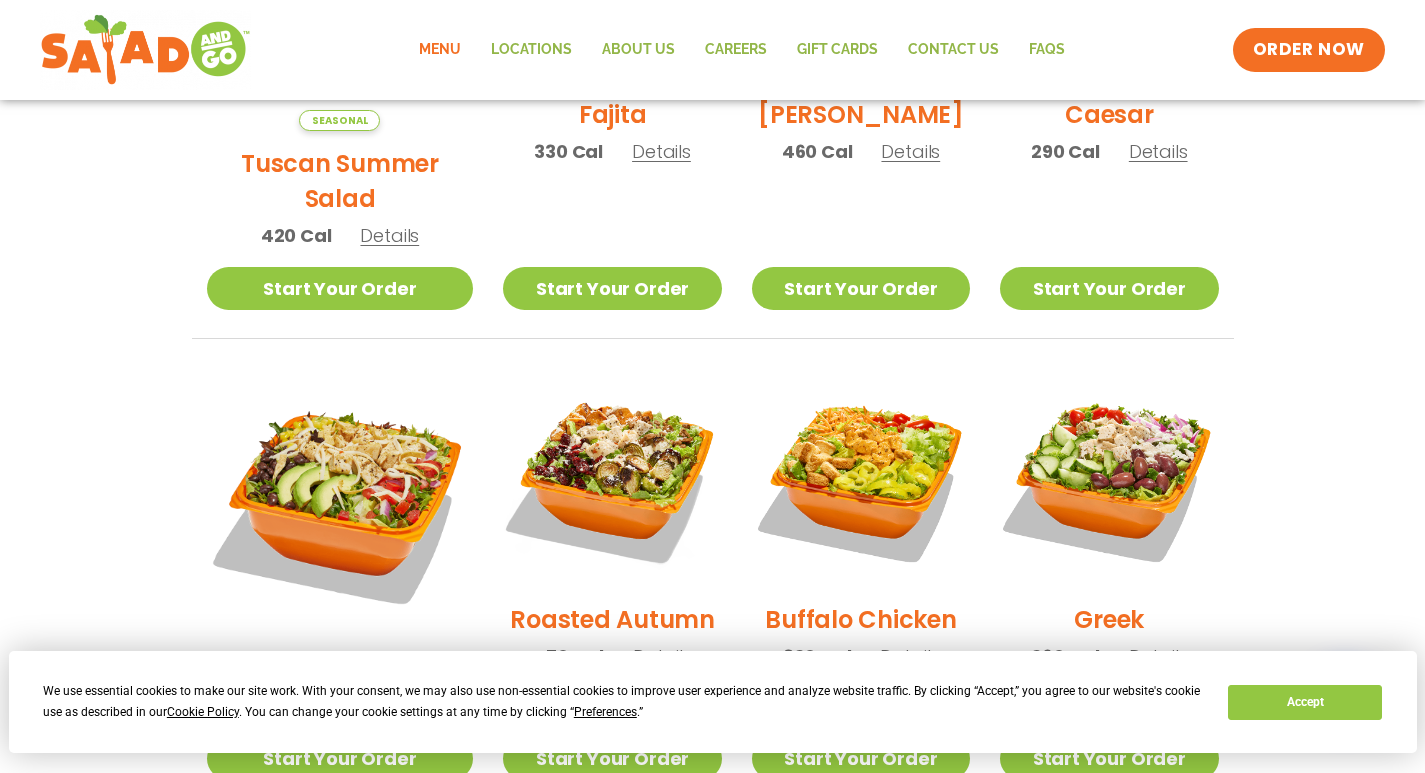 click at bounding box center (861, 478) 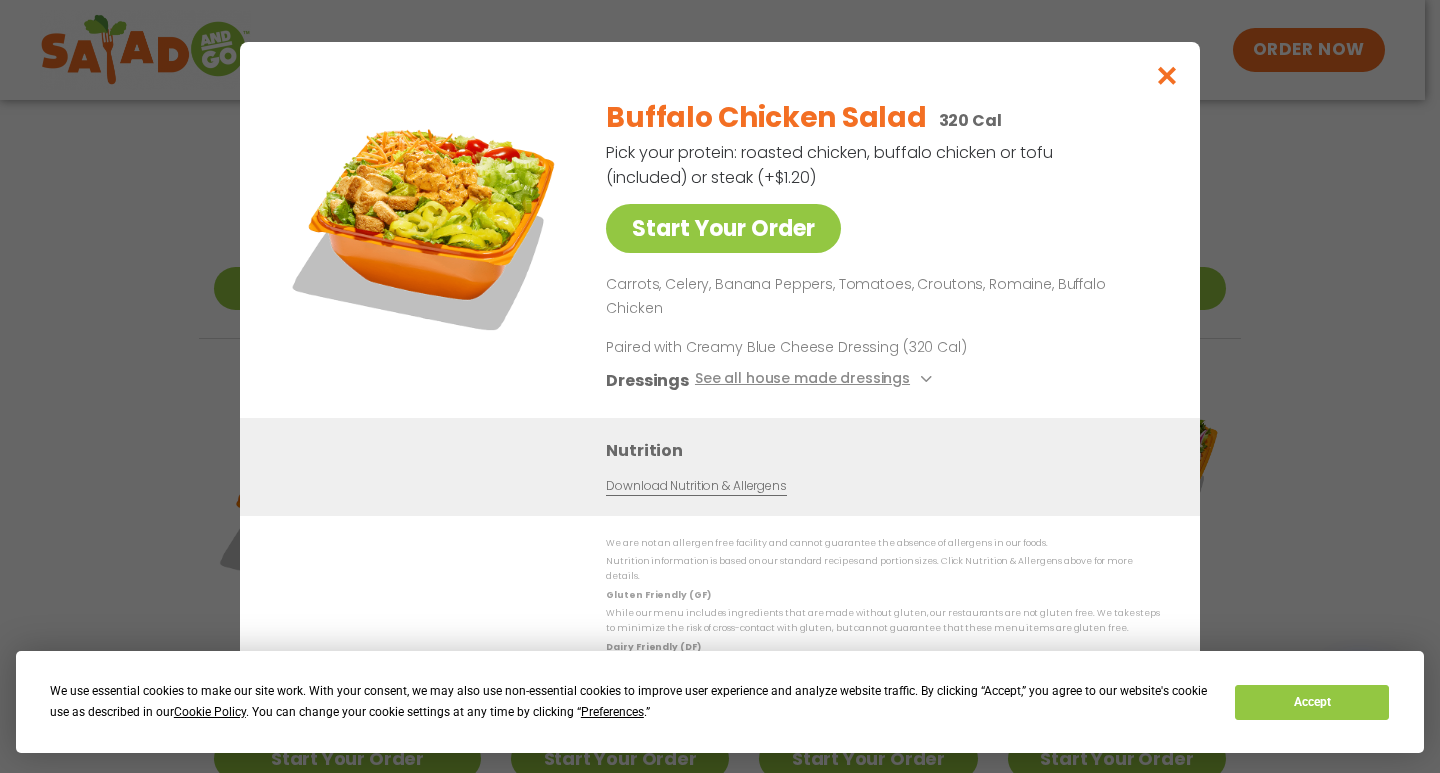 click at bounding box center [425, 222] 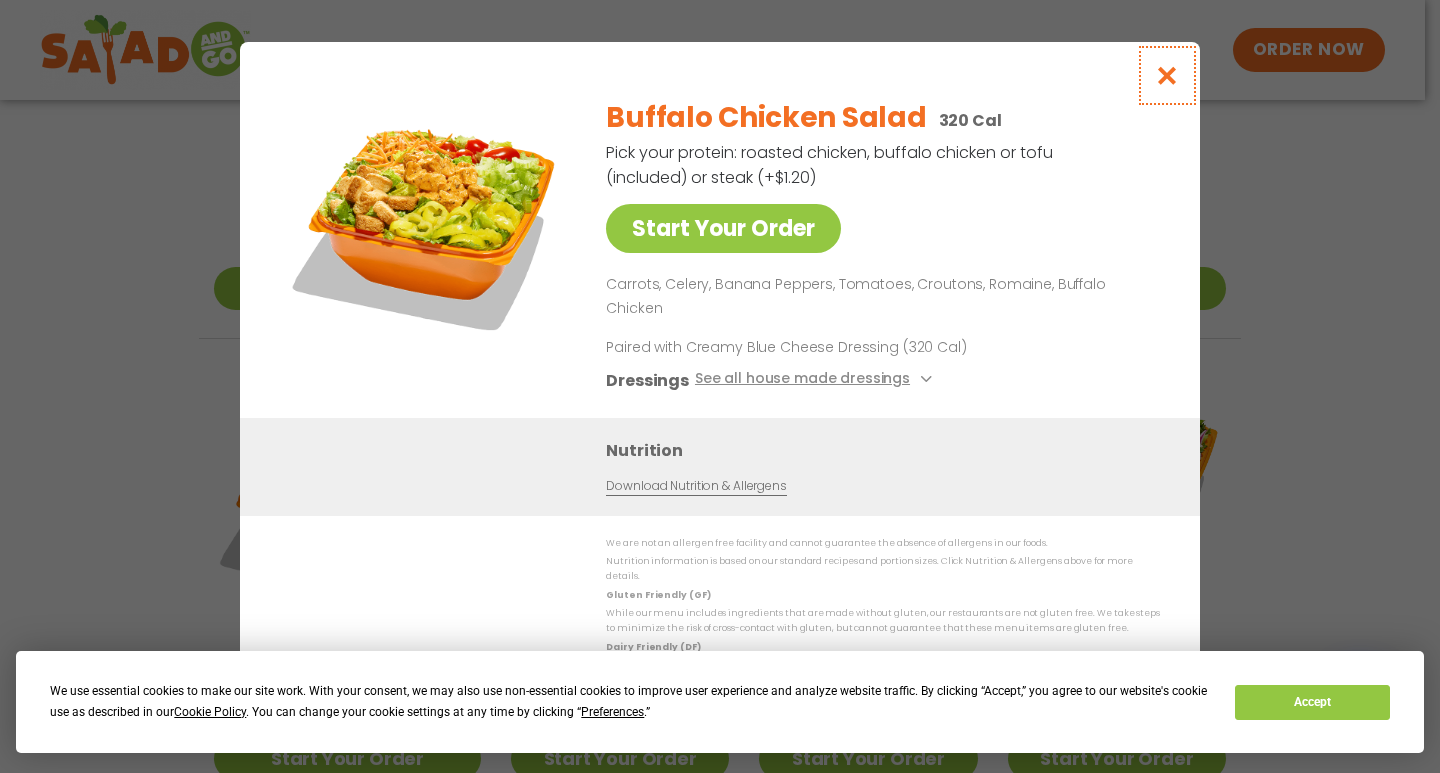 click at bounding box center [1167, 75] 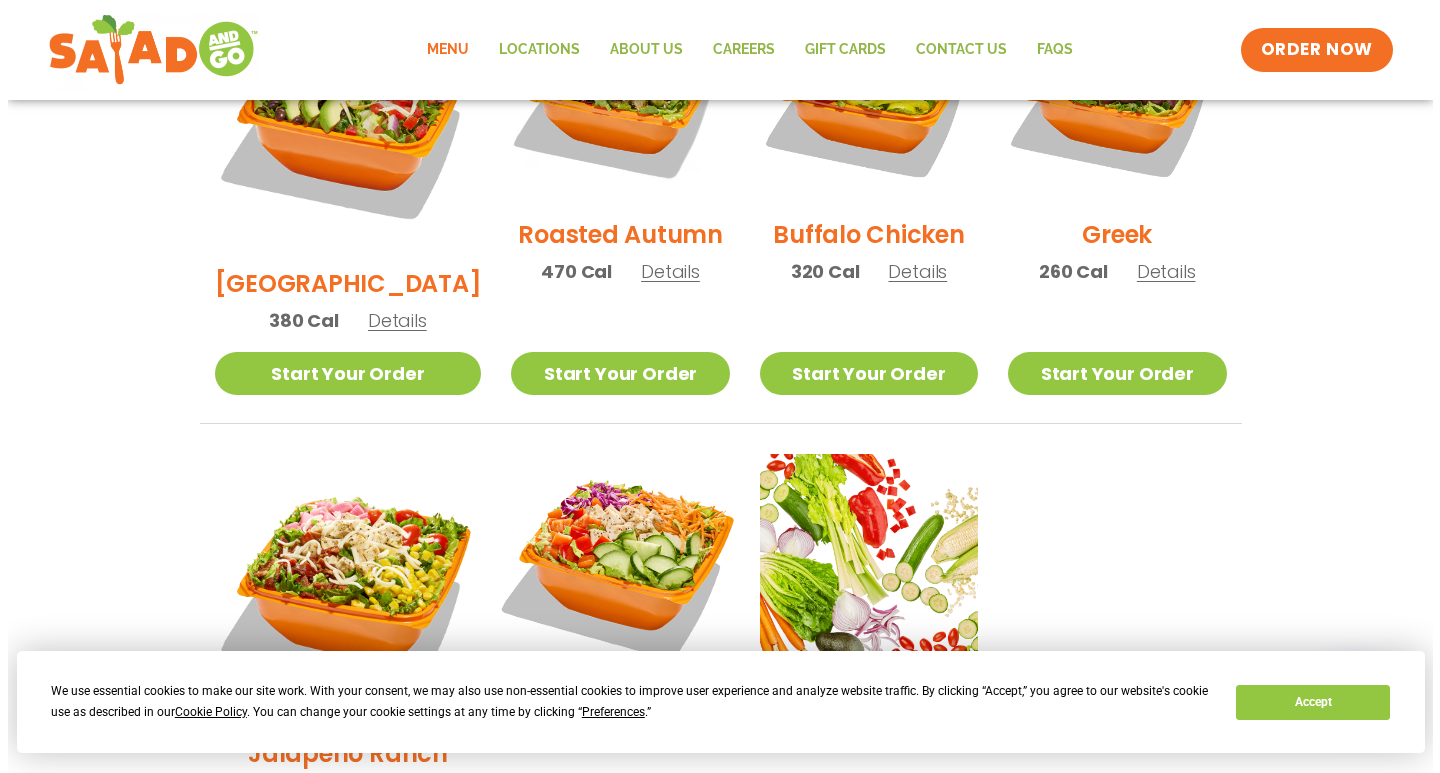 scroll, scrollTop: 1300, scrollLeft: 0, axis: vertical 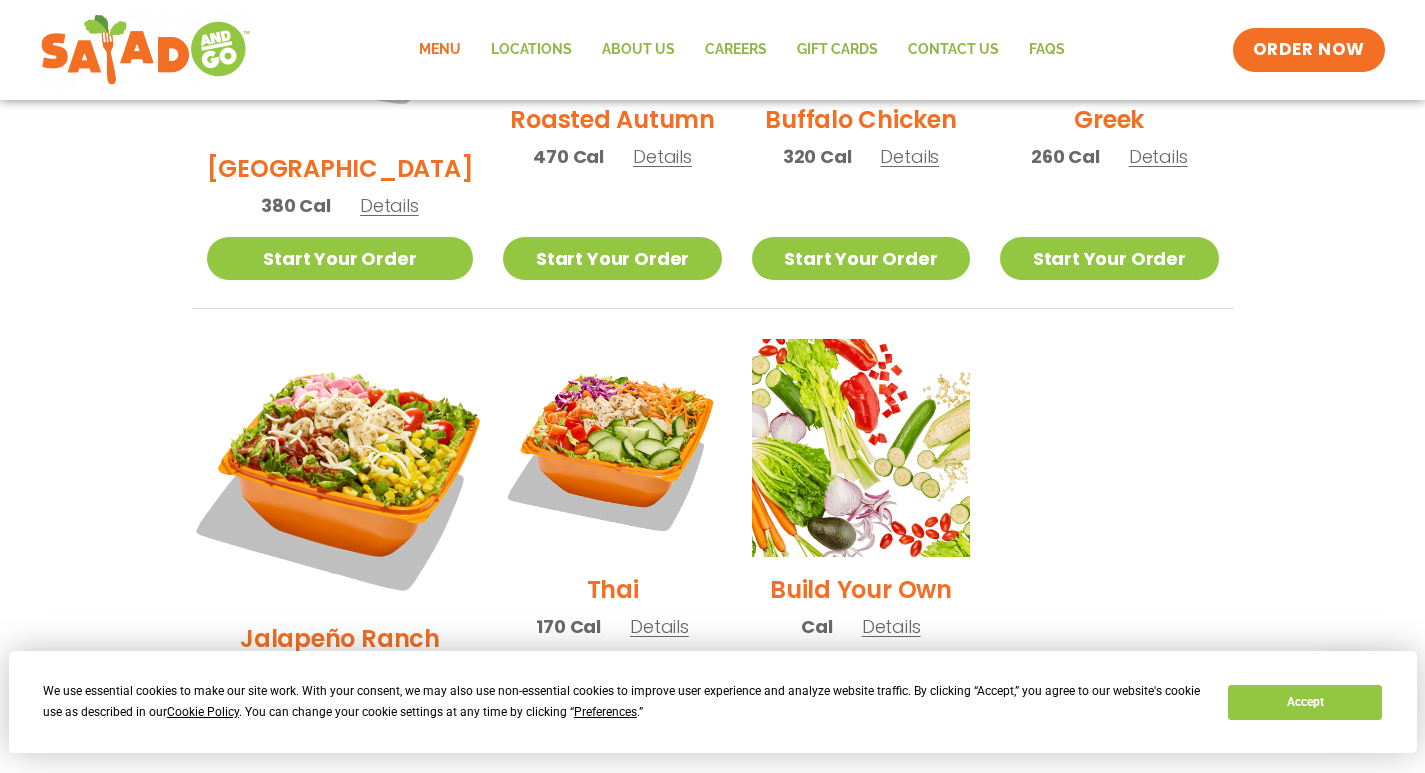 click at bounding box center [339, 472] 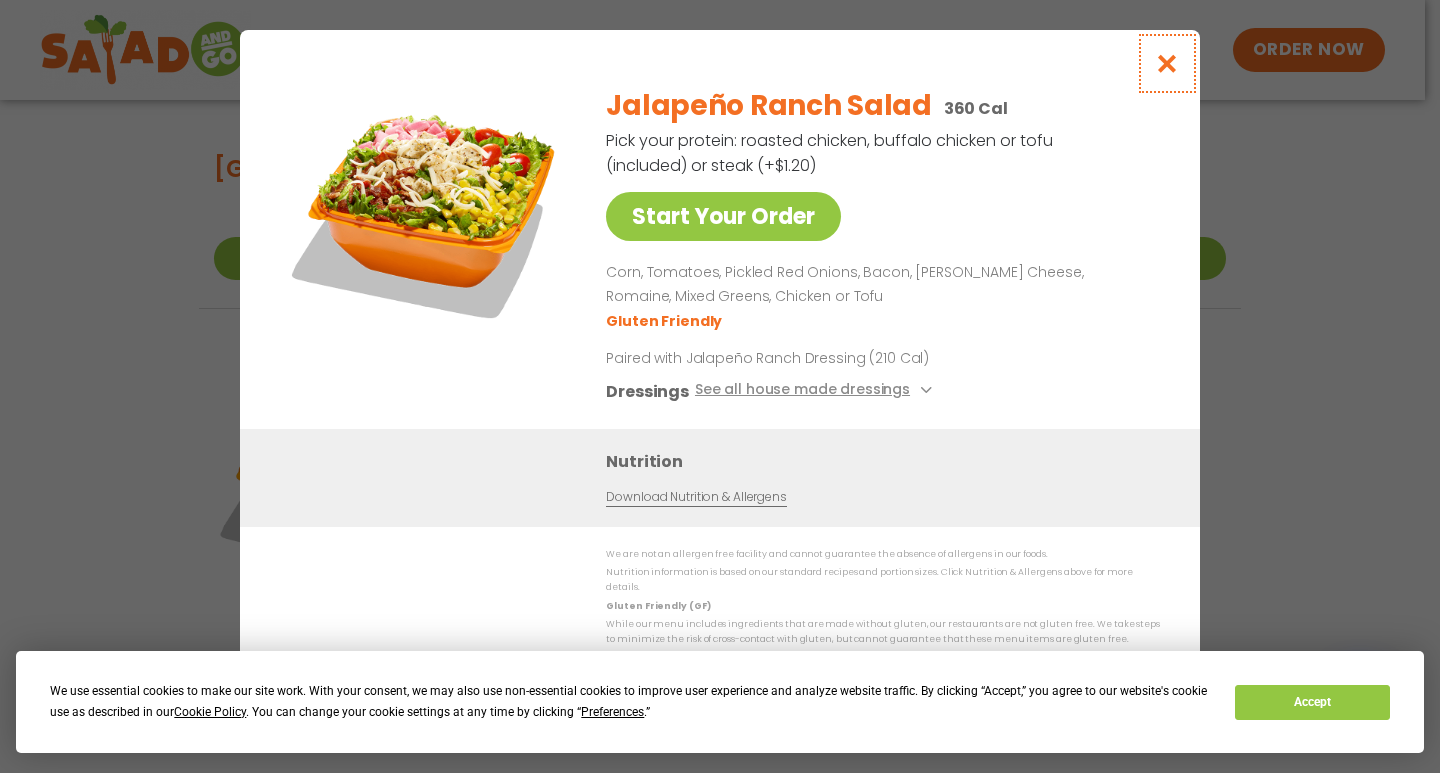 click at bounding box center (1167, 63) 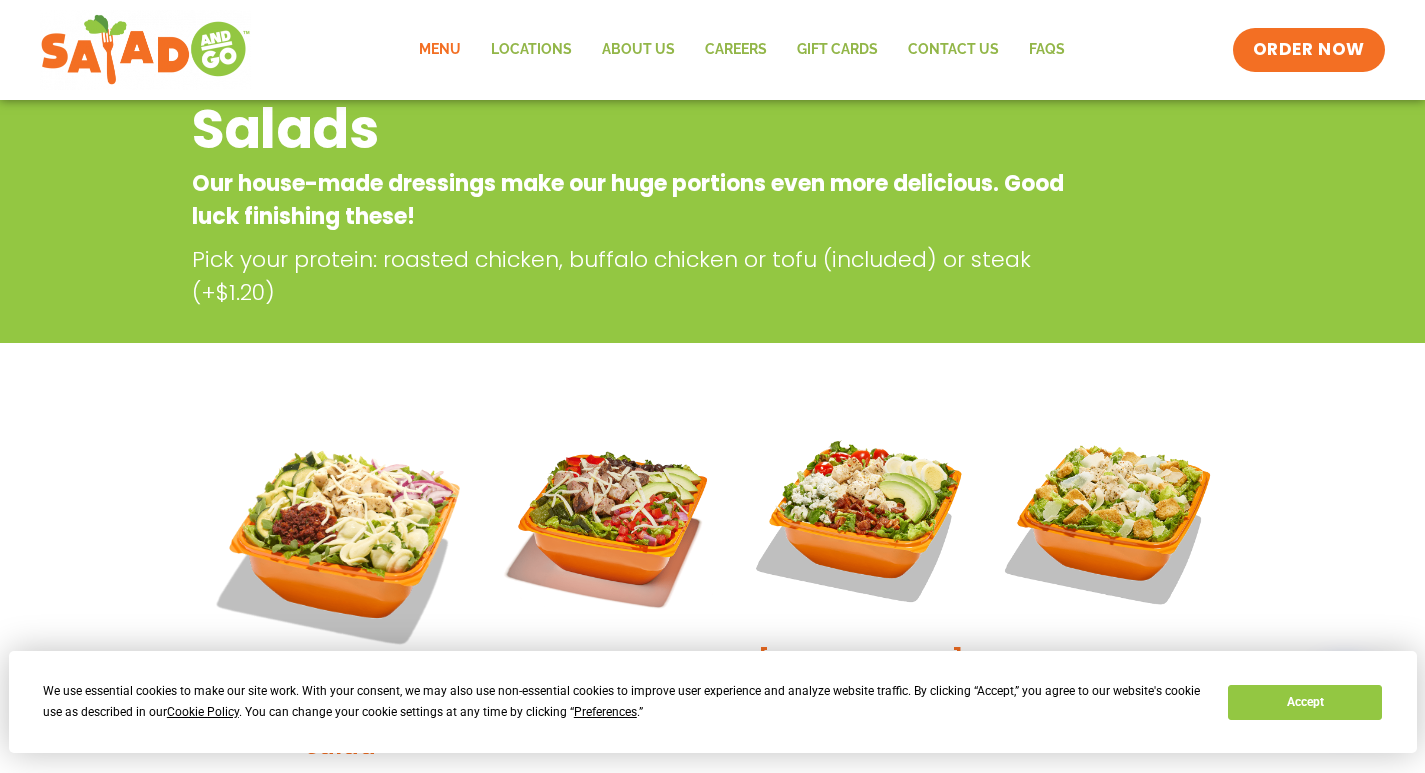 scroll, scrollTop: 238, scrollLeft: 0, axis: vertical 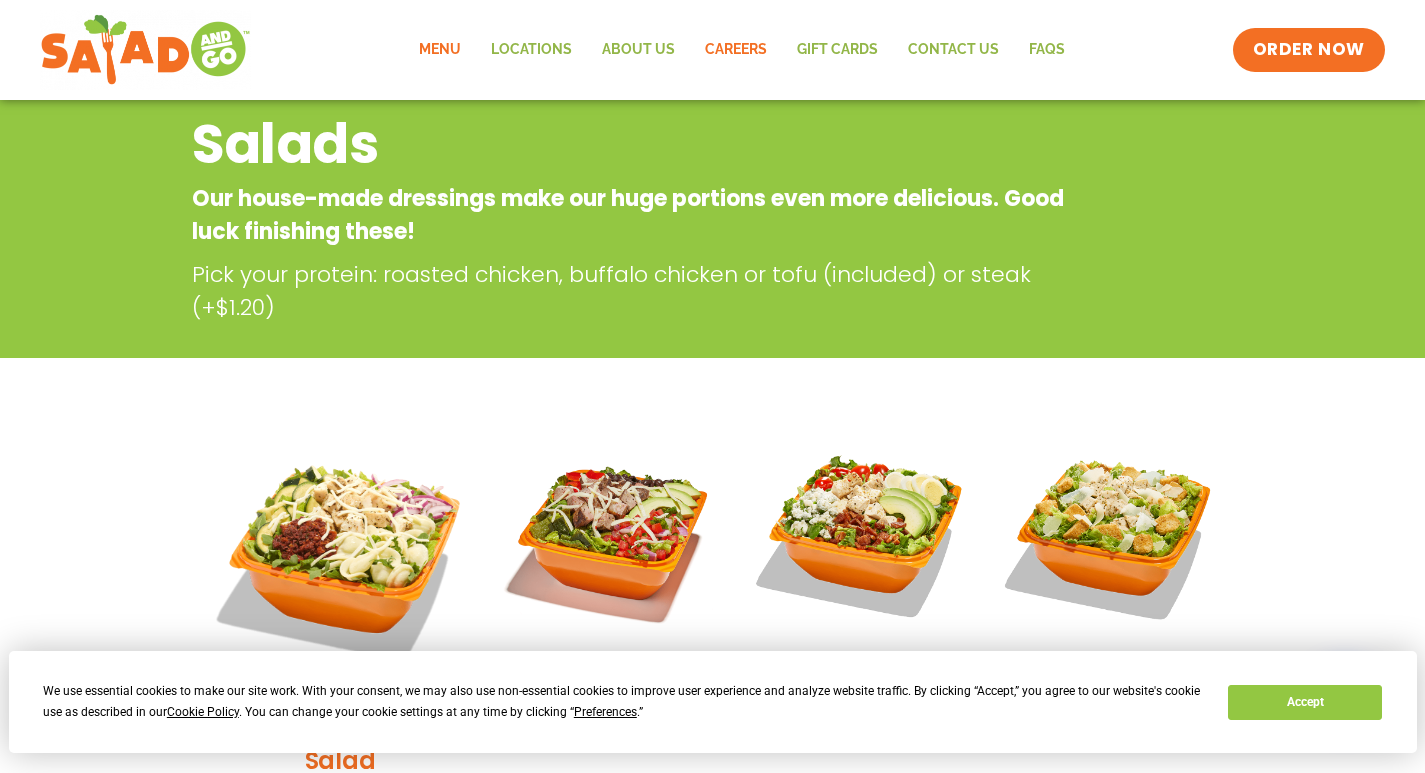 click on "Careers" 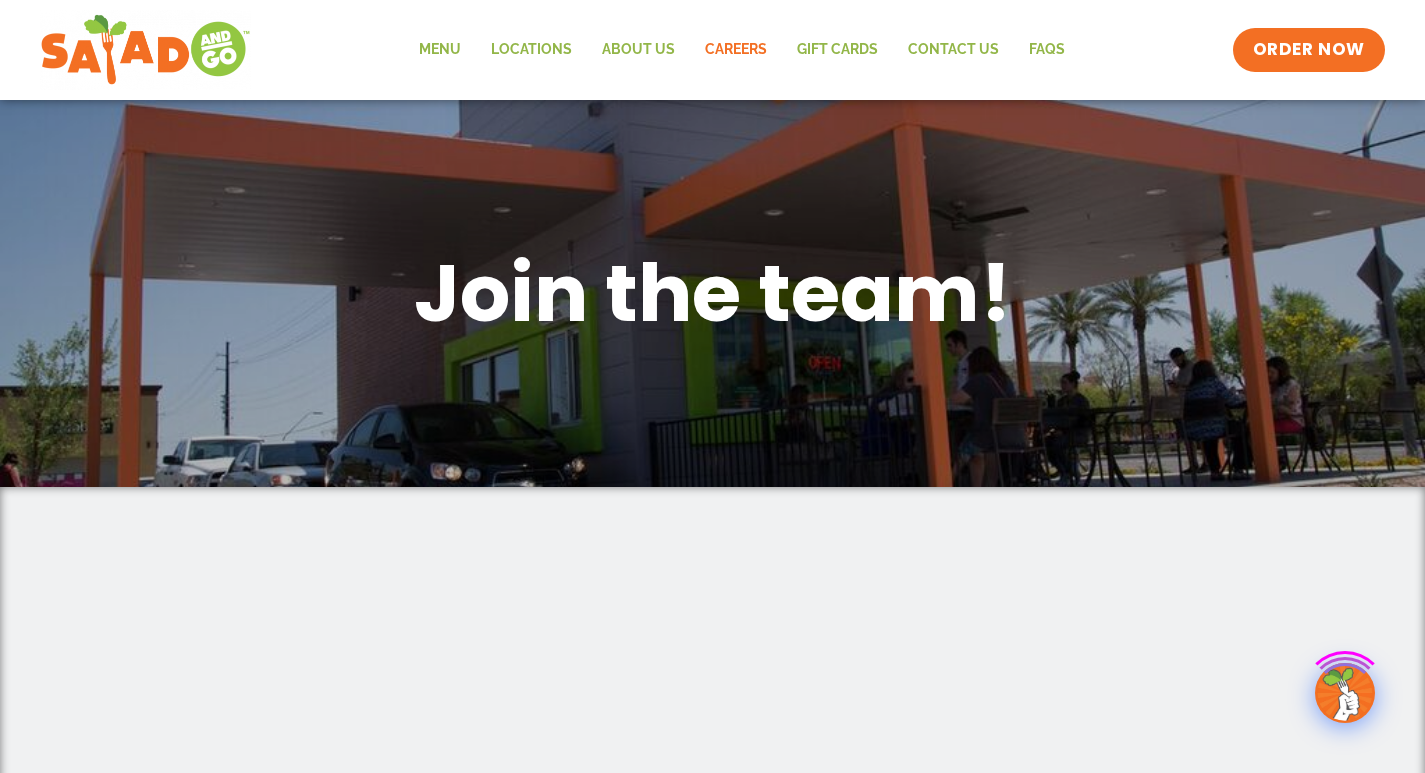 scroll, scrollTop: 0, scrollLeft: 0, axis: both 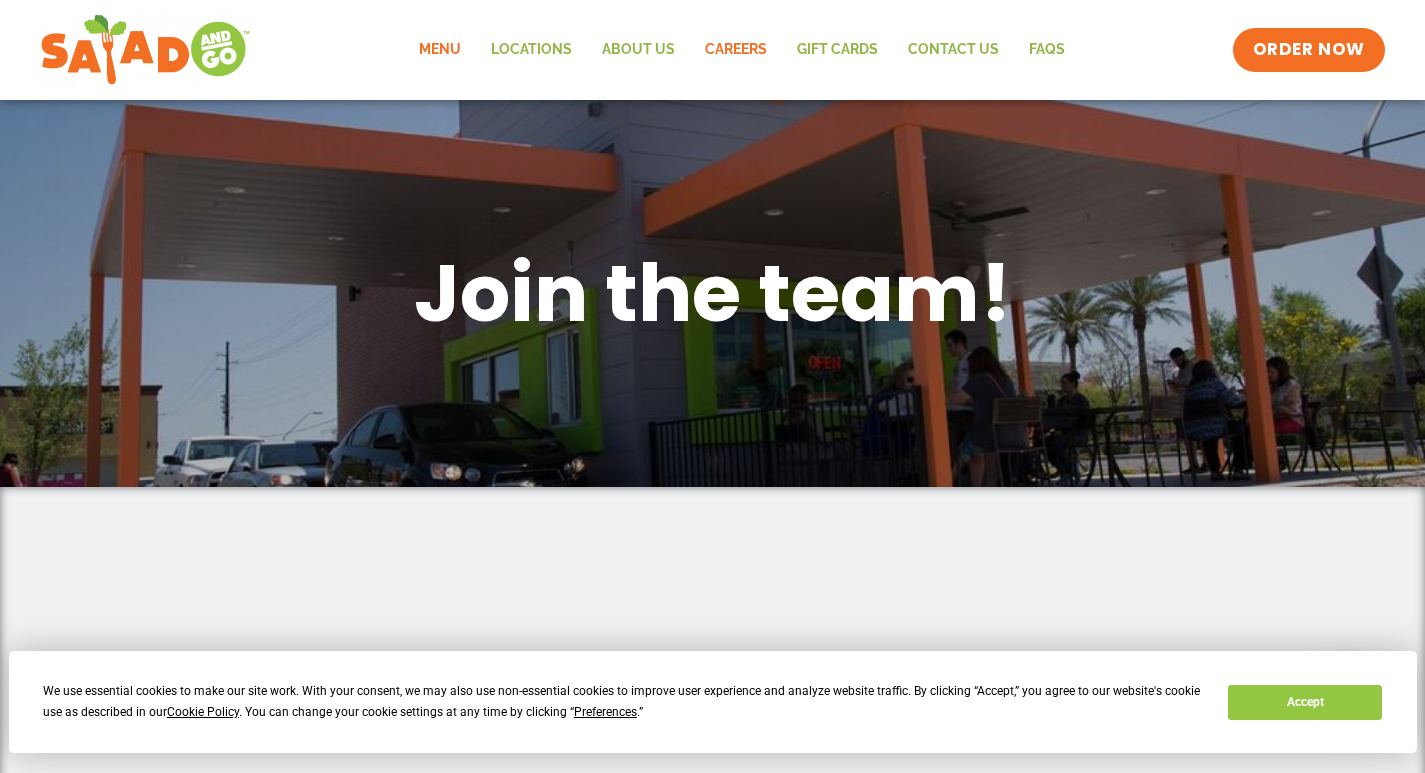 click on "Menu" 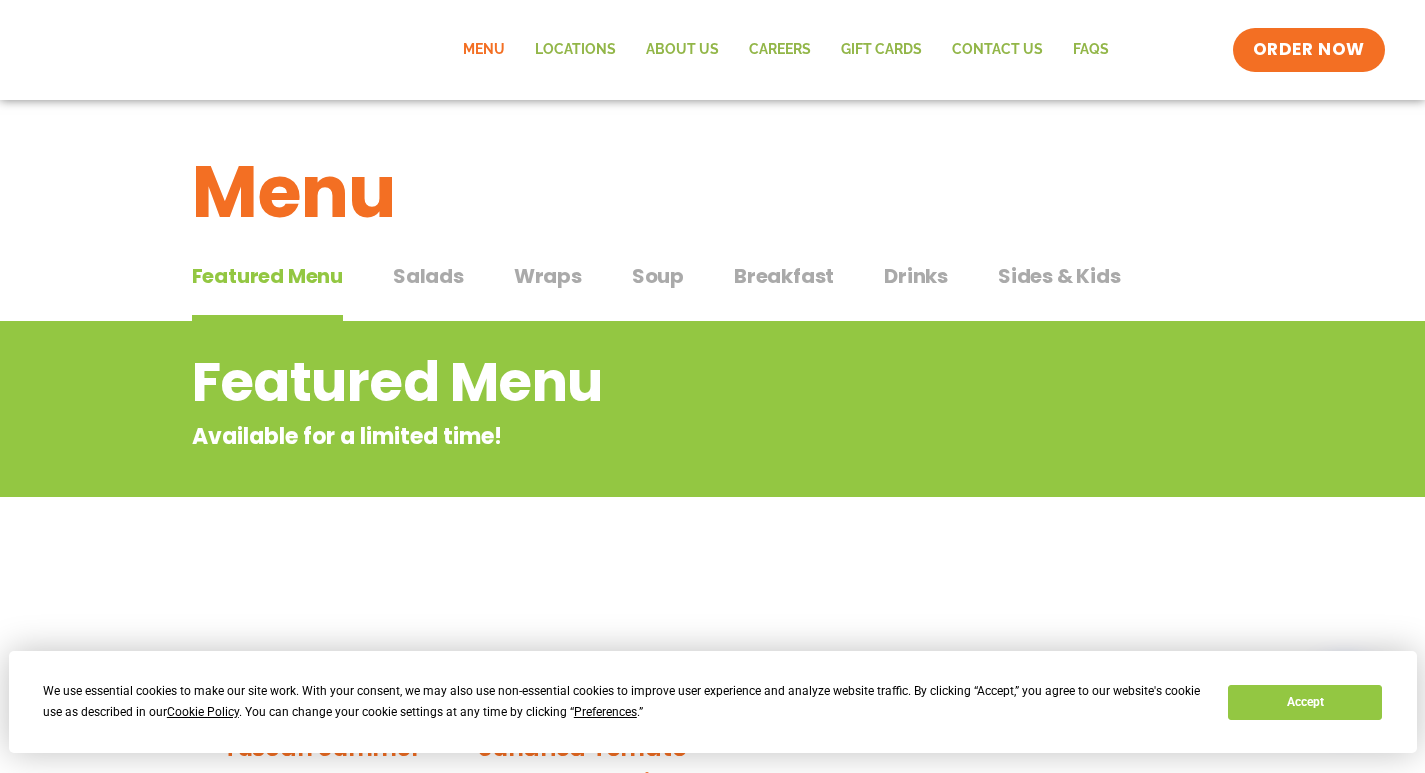 scroll, scrollTop: 0, scrollLeft: 0, axis: both 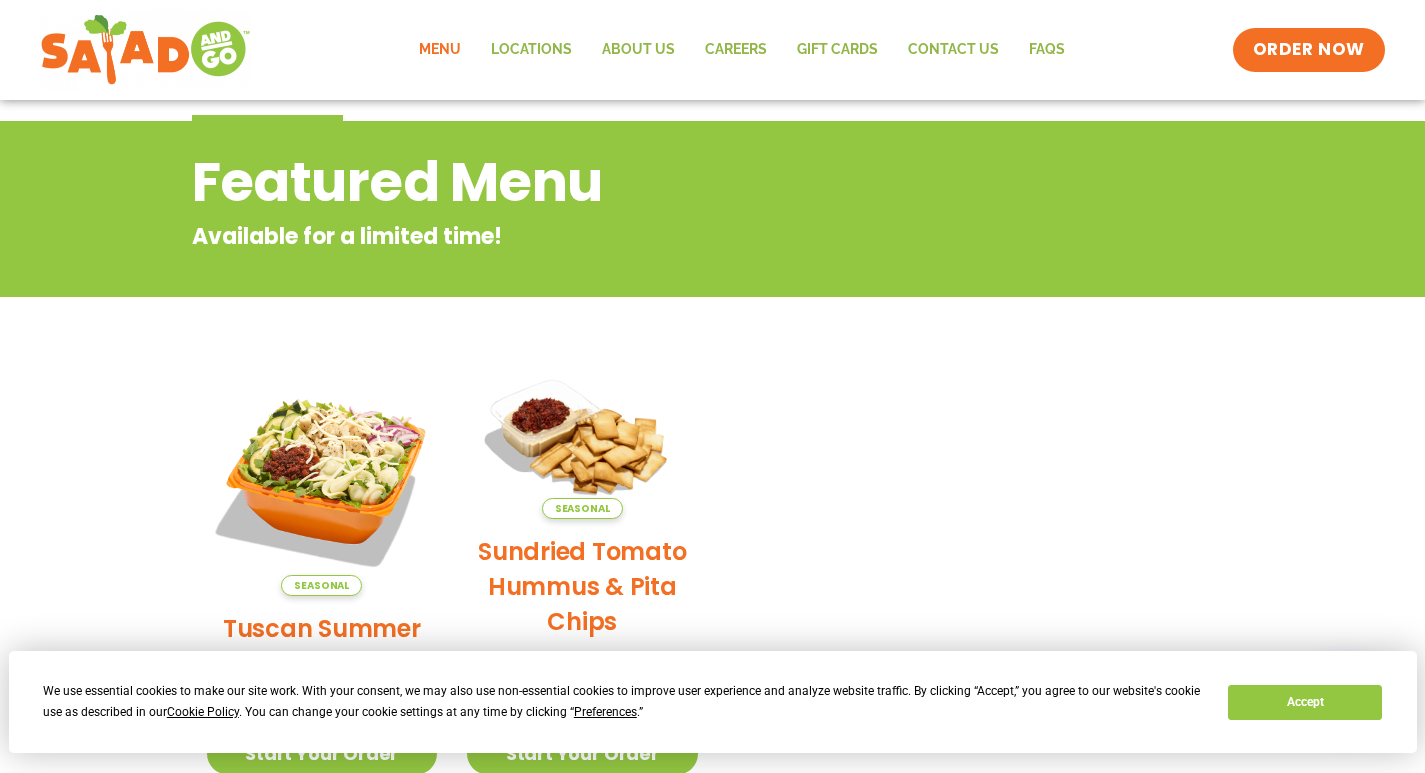 click at bounding box center (582, 442) 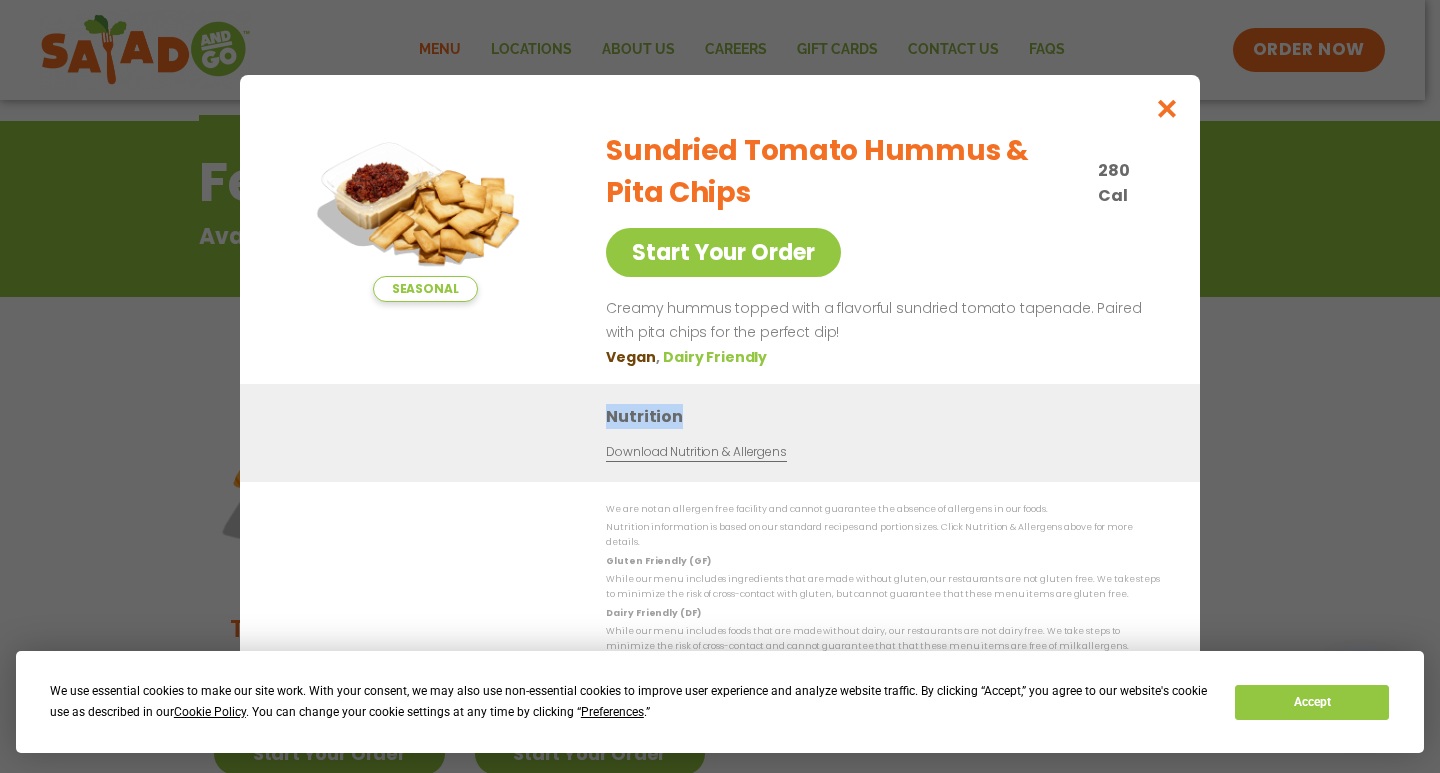 click on "Nutrition   Download Nutrition & Allergens" at bounding box center (720, 433) 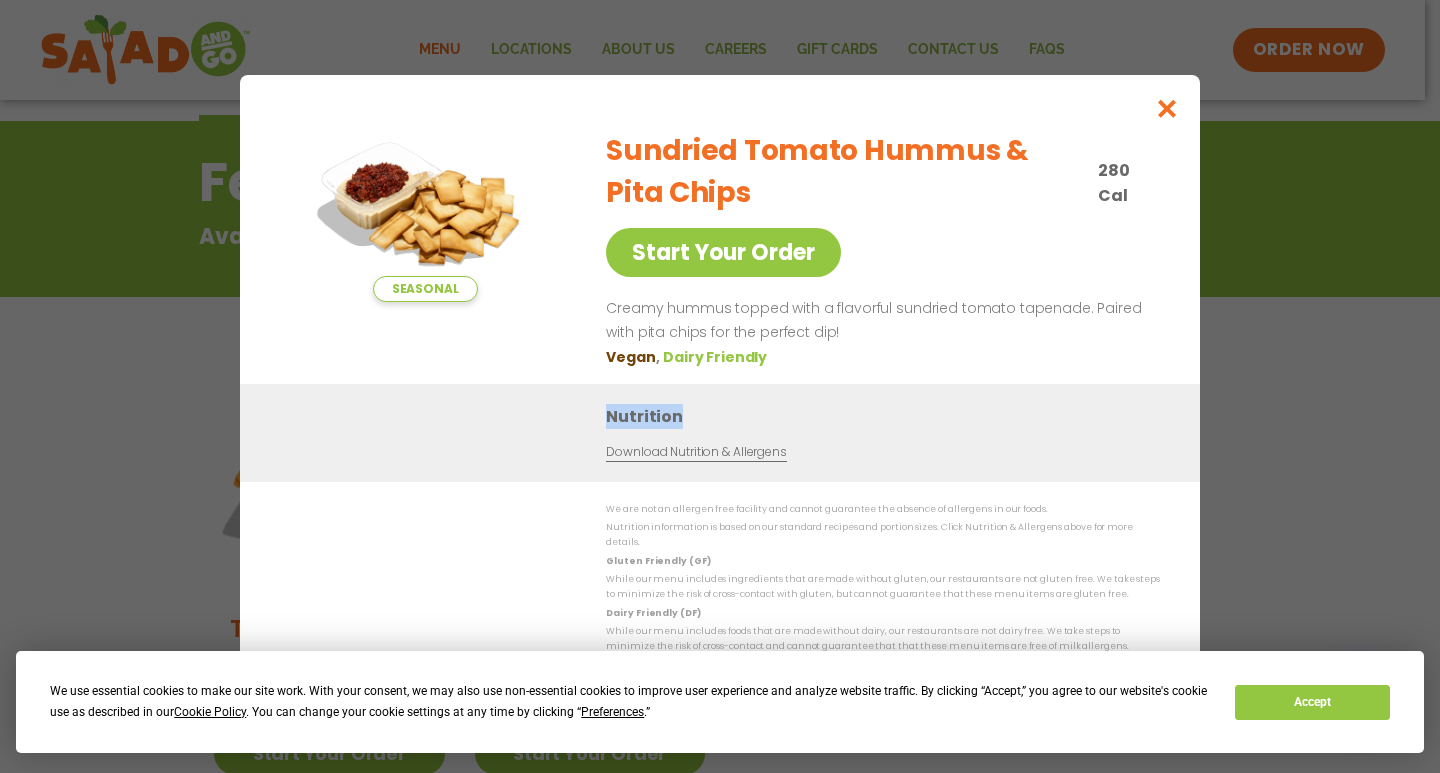 click at bounding box center (425, 208) 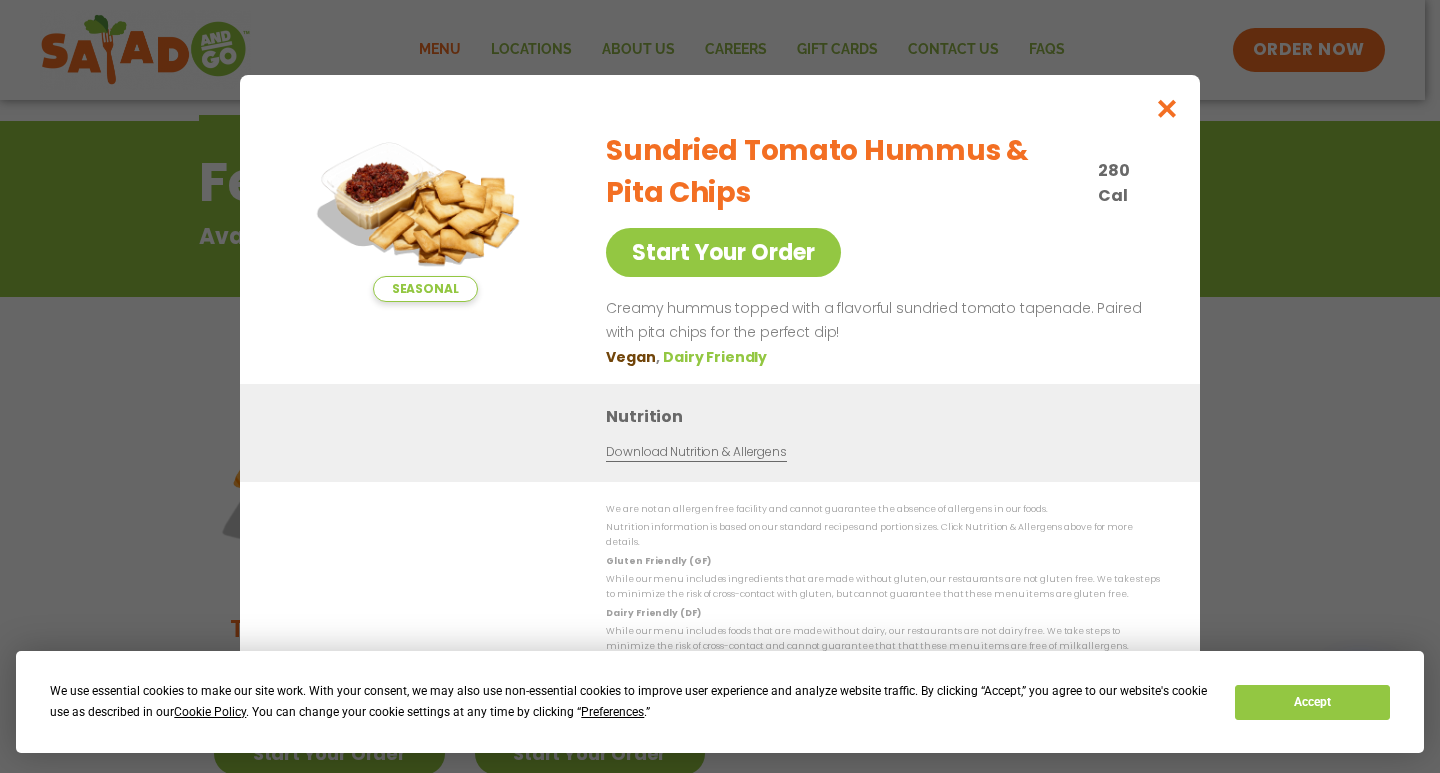 click on "Seasonal" at bounding box center [425, 289] 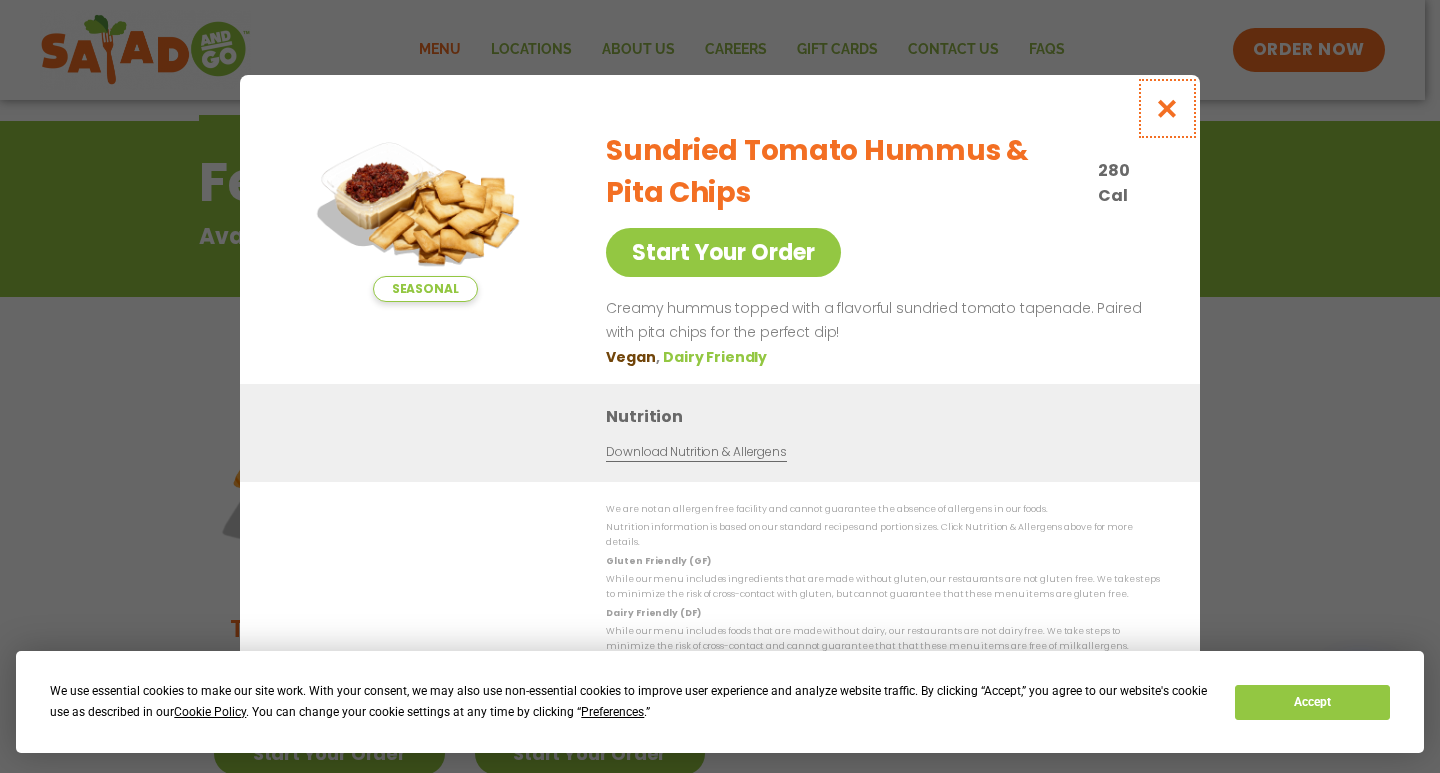 click at bounding box center (1167, 108) 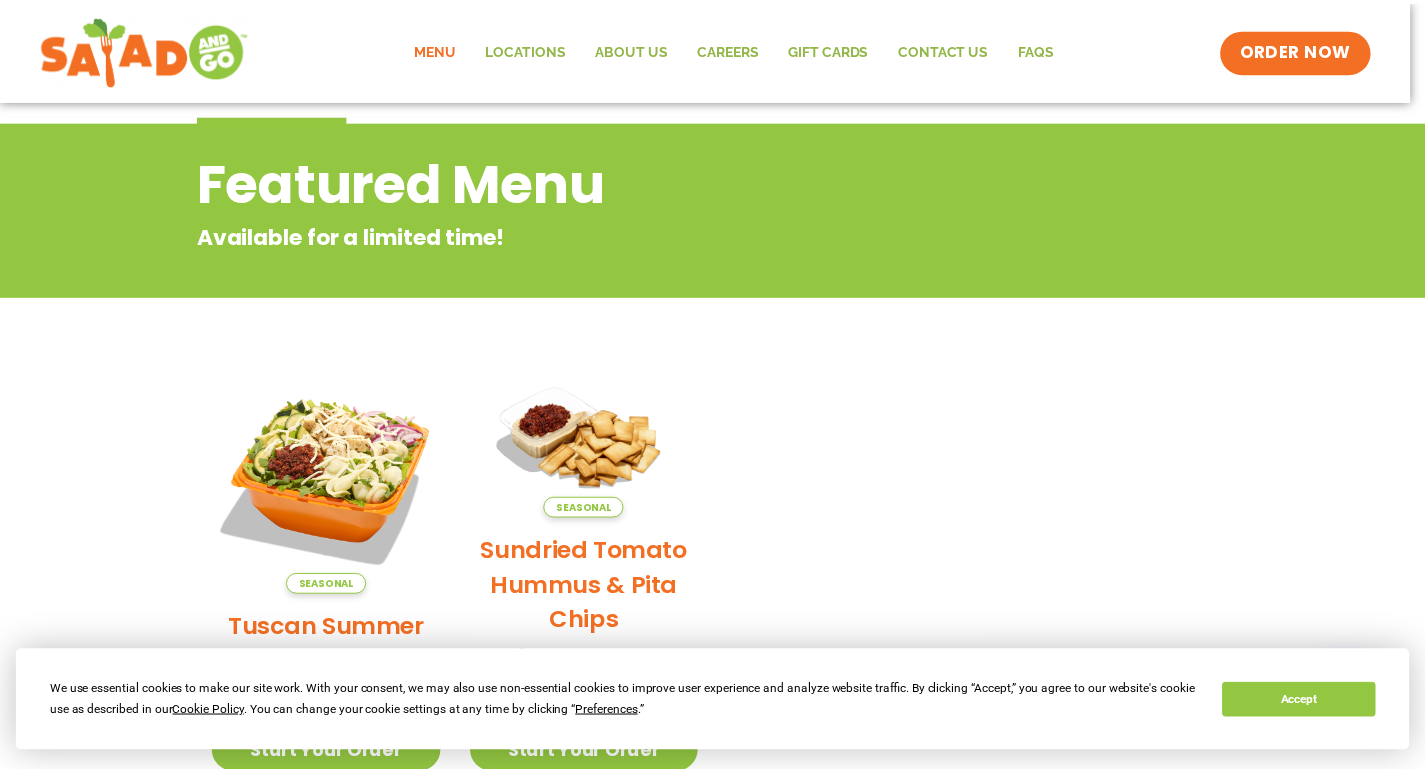 scroll, scrollTop: 231, scrollLeft: 0, axis: vertical 